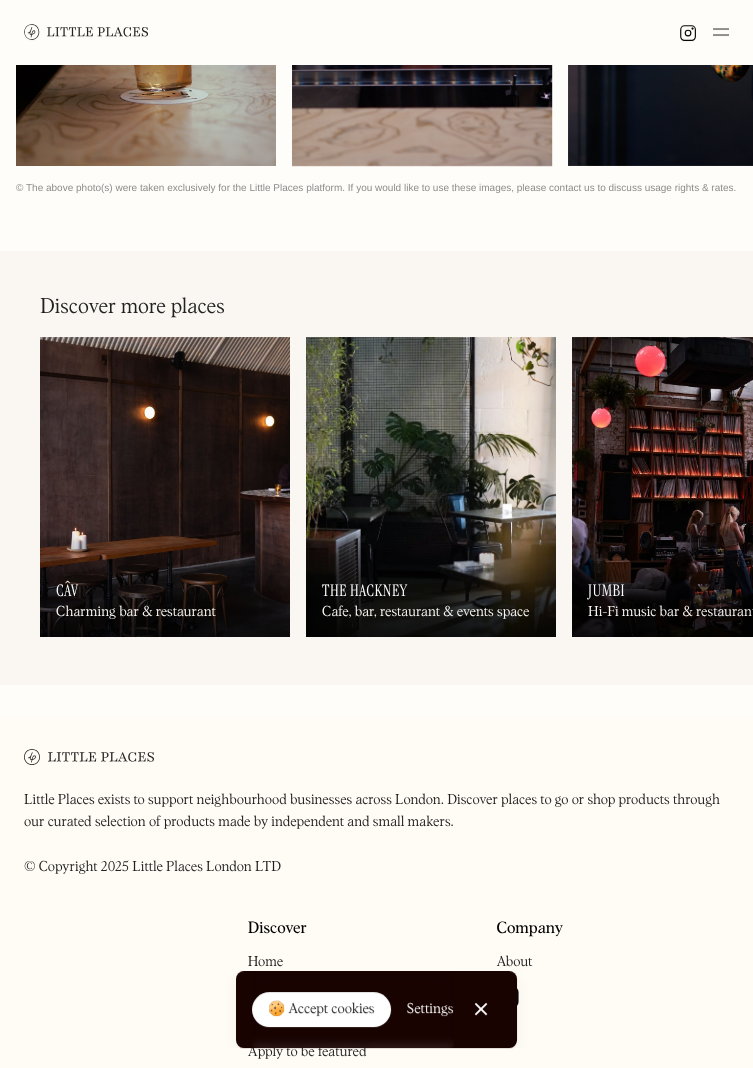 scroll, scrollTop: 500, scrollLeft: 0, axis: vertical 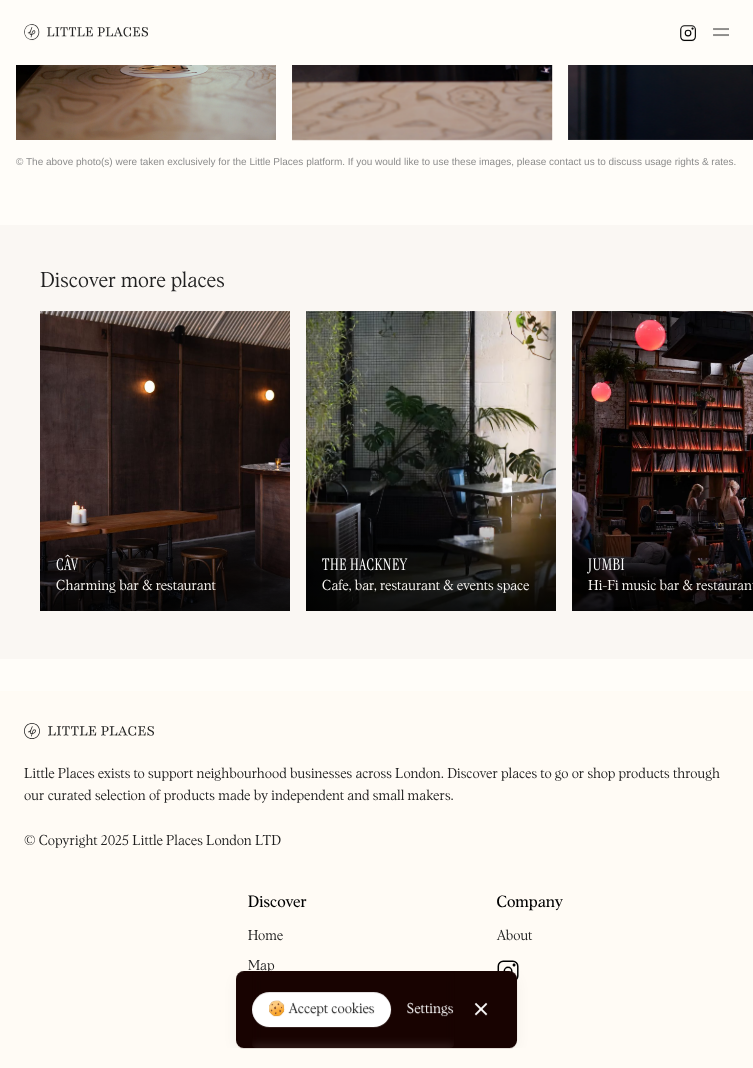 click at bounding box center [481, 1009] 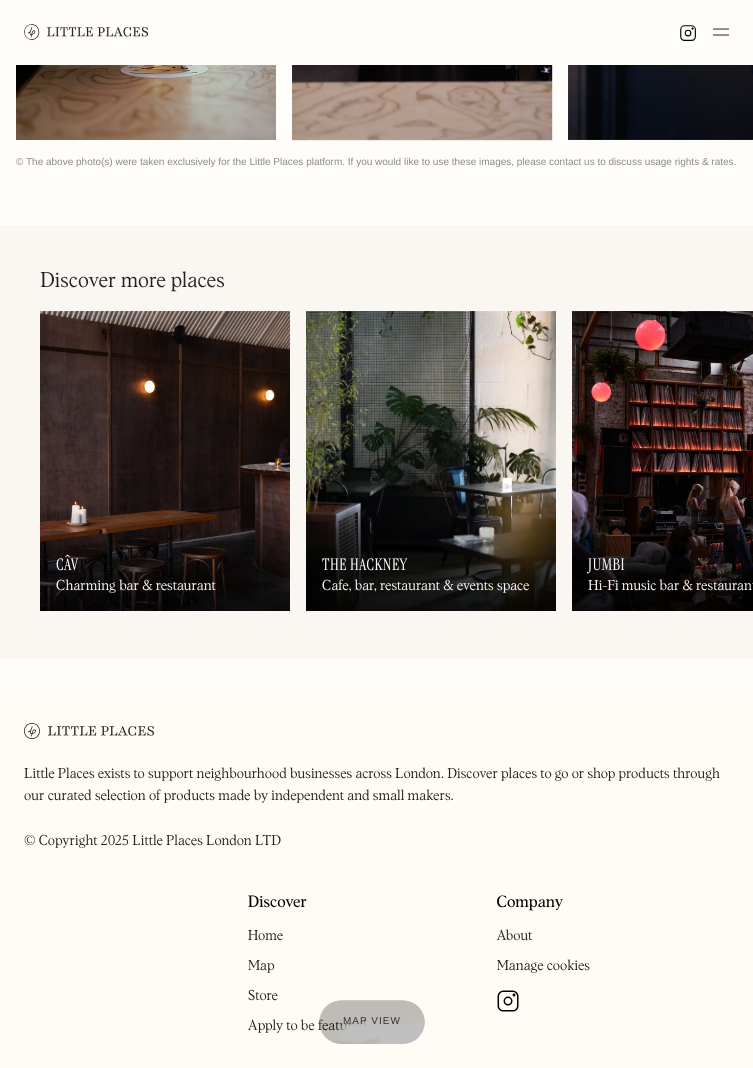 click on "About" at bounding box center [514, 936] 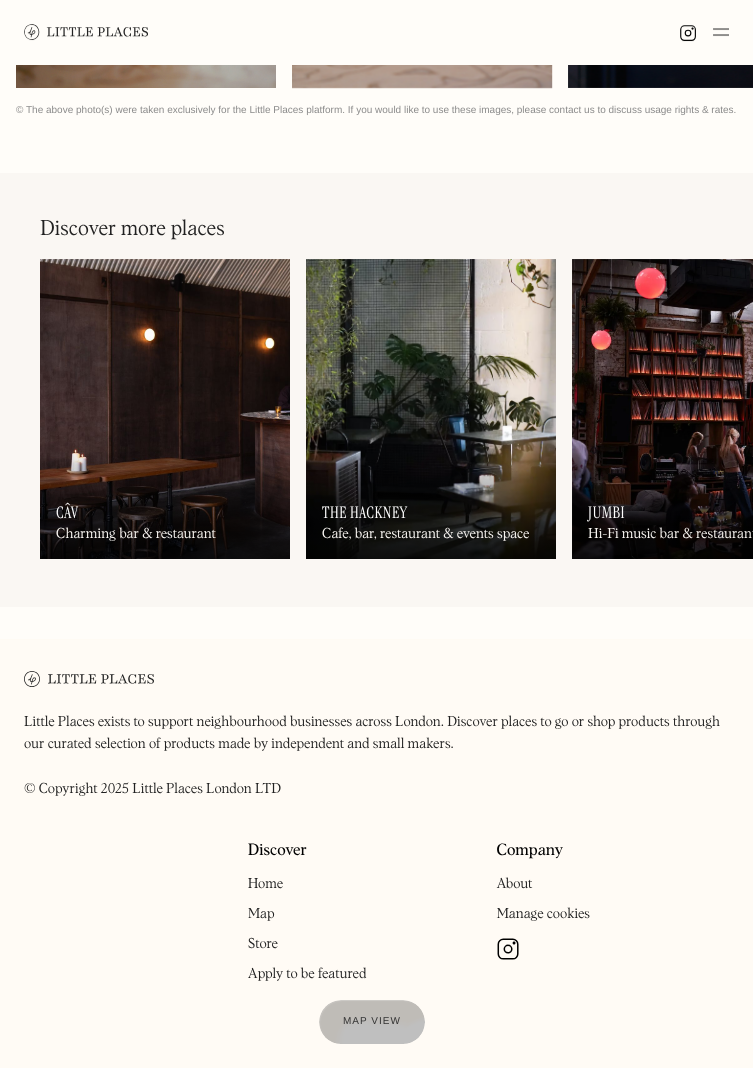 scroll, scrollTop: 560, scrollLeft: 0, axis: vertical 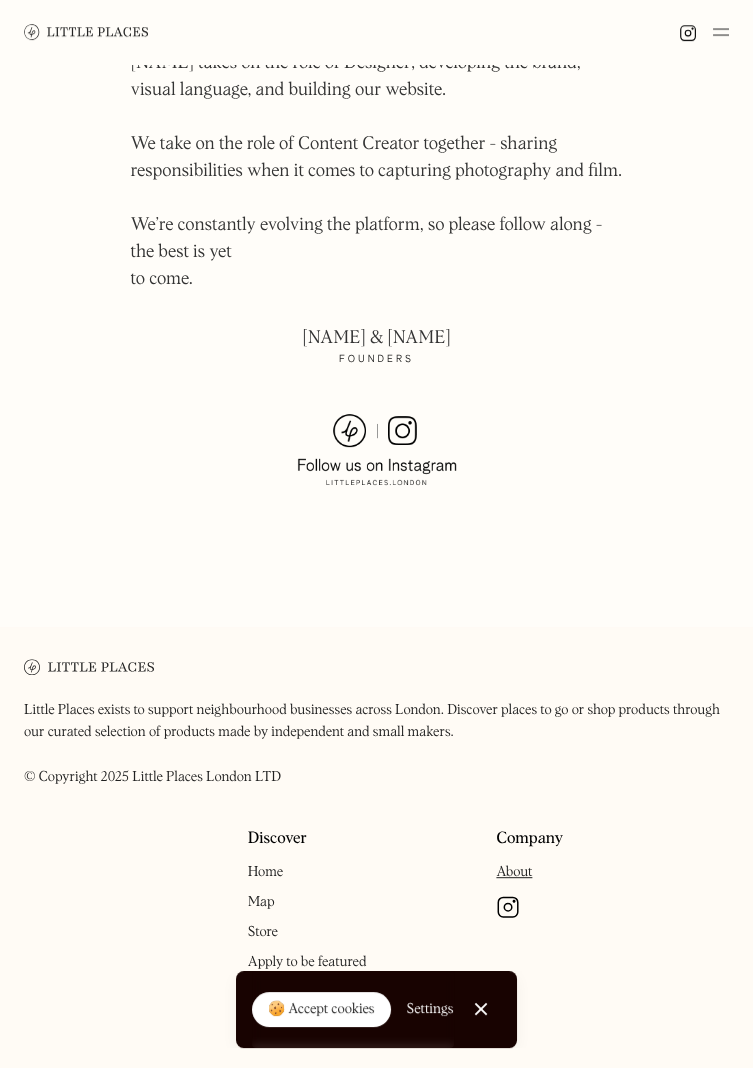 click on "Close Cookie Popup" at bounding box center (481, 1009) 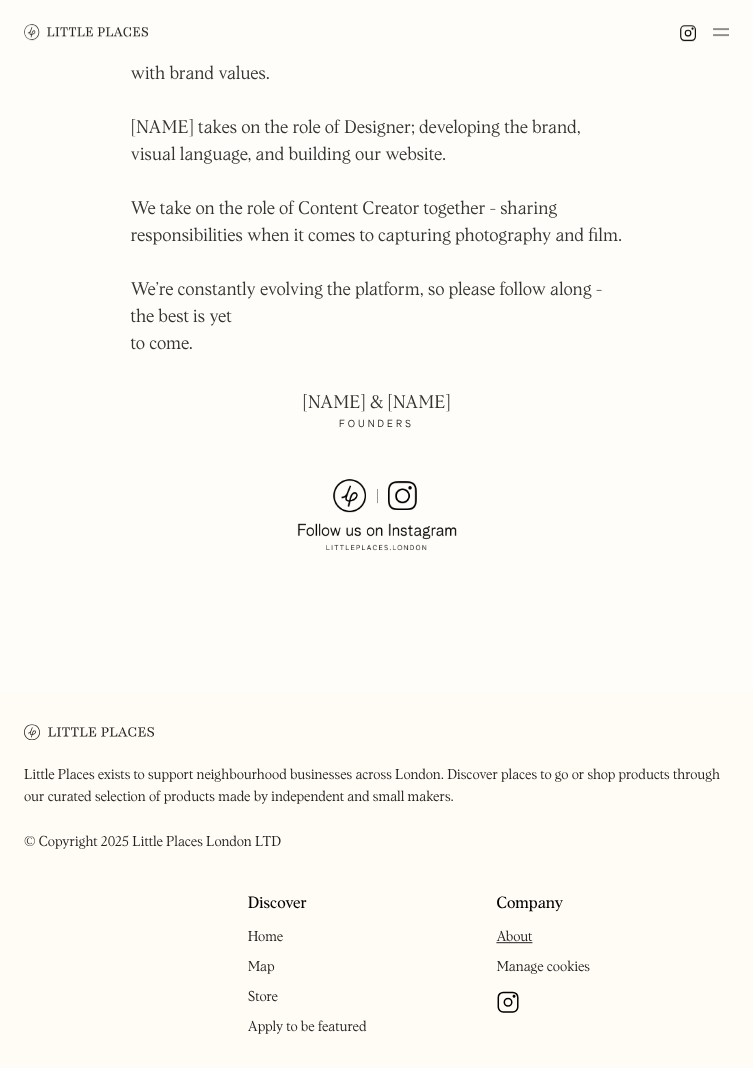 scroll, scrollTop: 1484, scrollLeft: 0, axis: vertical 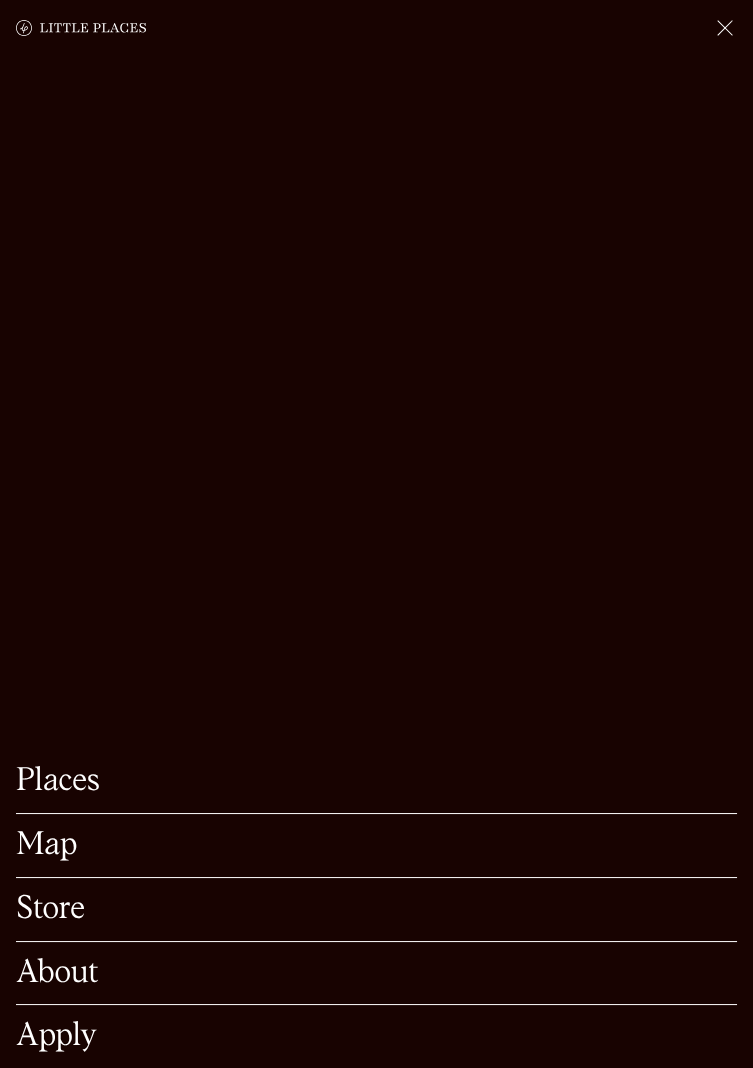 click on "About" at bounding box center (376, 973) 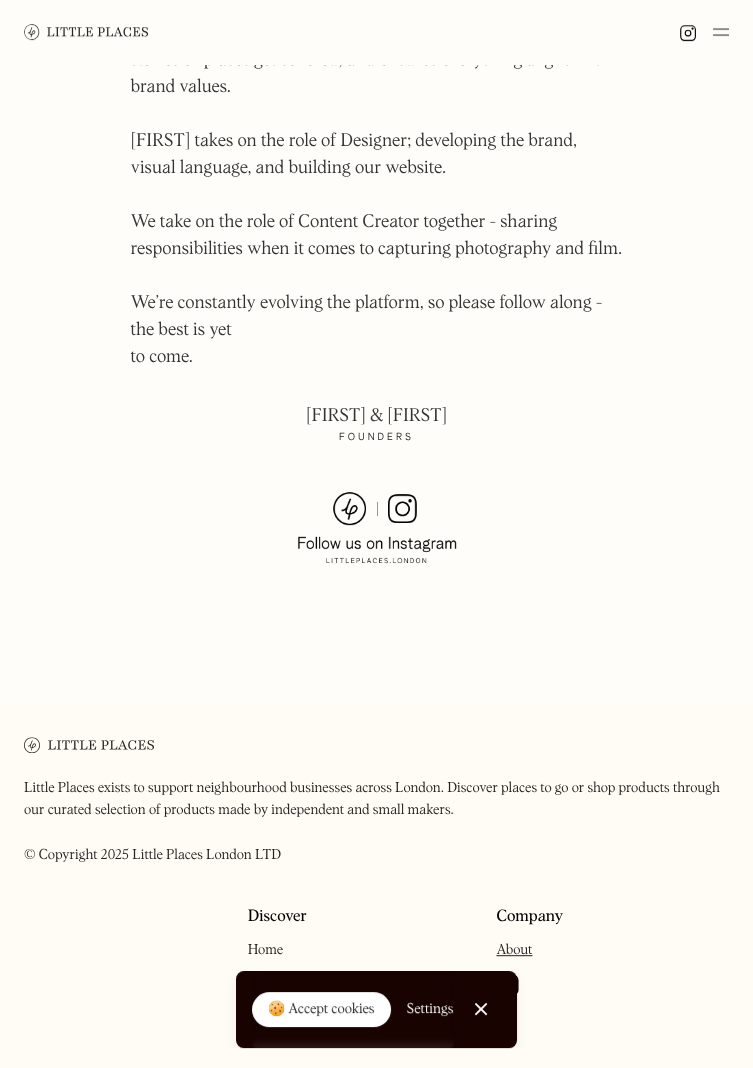 scroll, scrollTop: 1485, scrollLeft: 0, axis: vertical 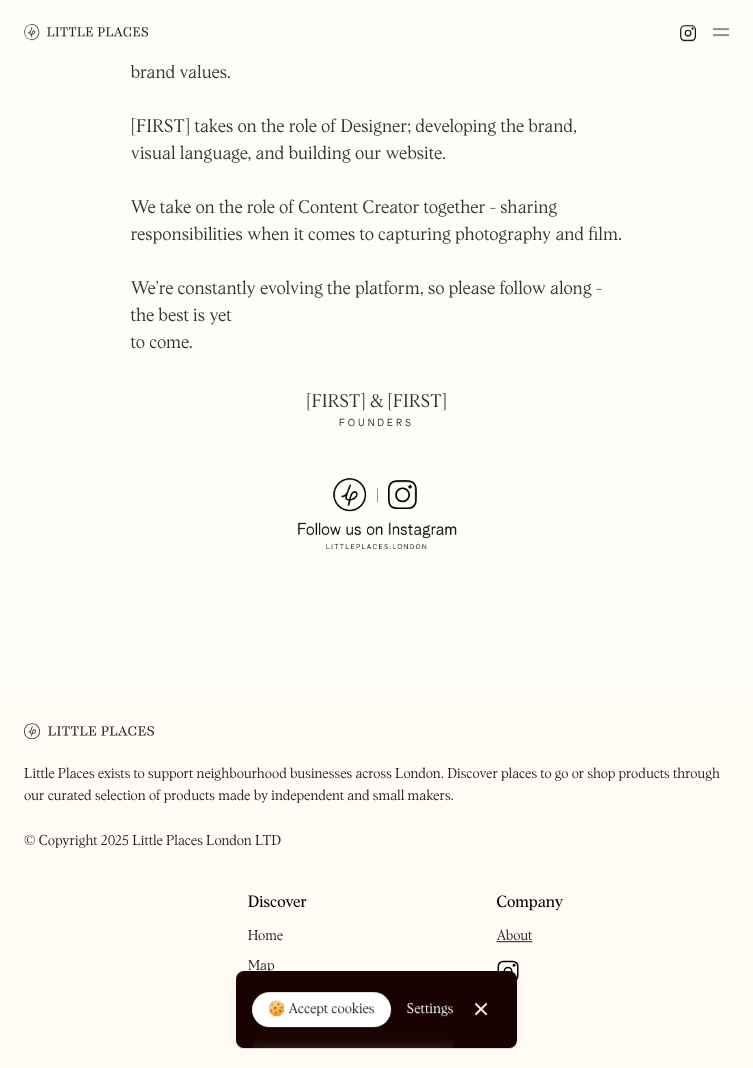 click on "Store" at bounding box center [263, 996] 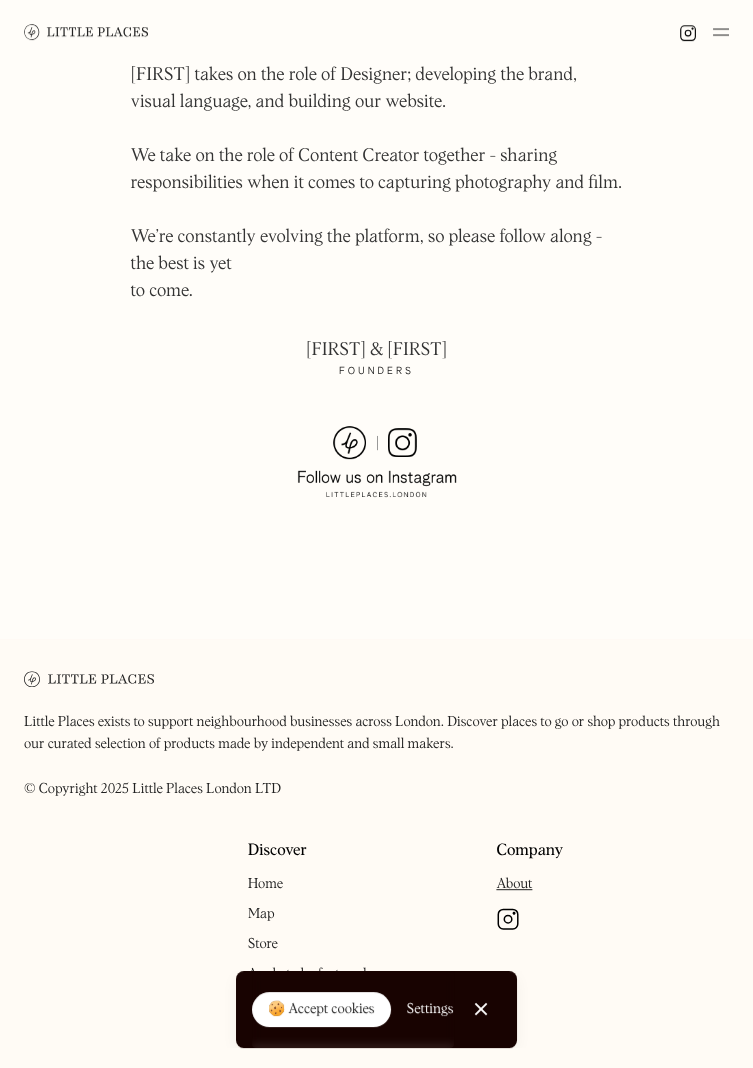 scroll, scrollTop: 1544, scrollLeft: 0, axis: vertical 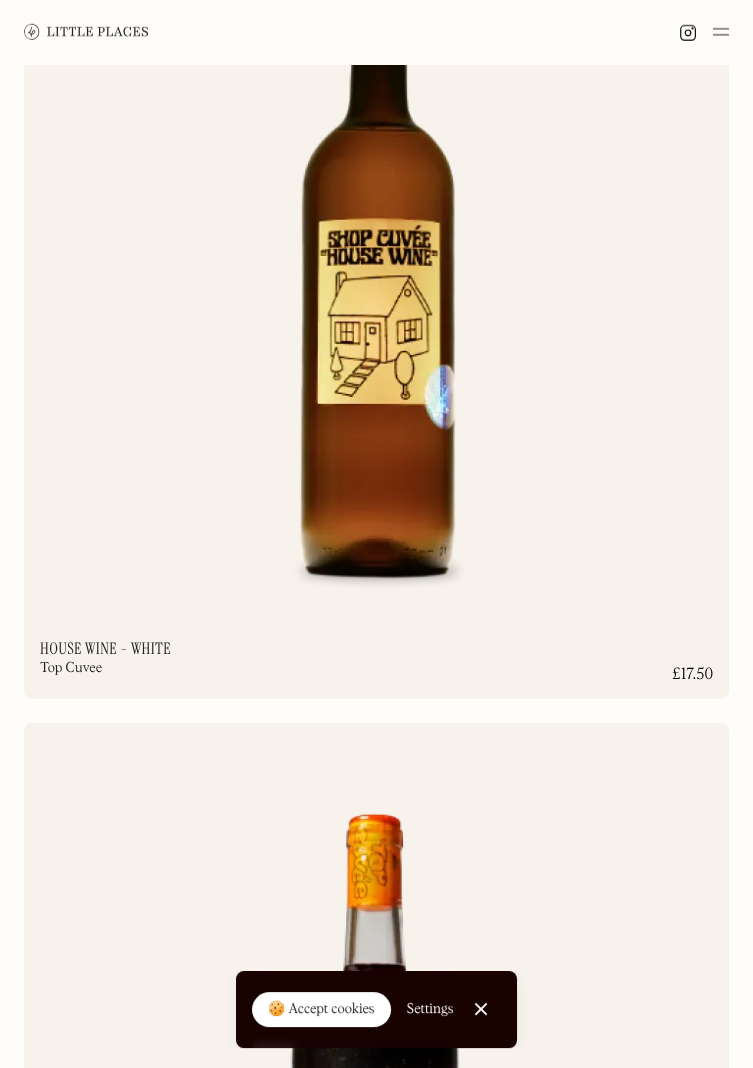 click at bounding box center (721, 32) 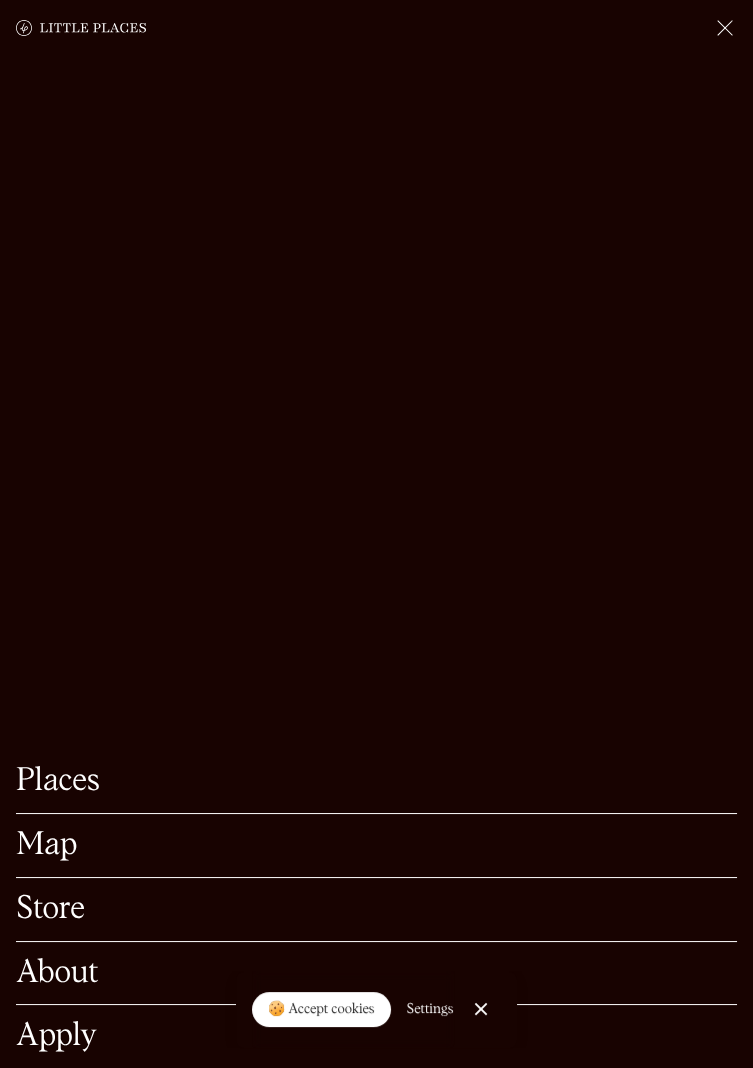 click at bounding box center (481, 1009) 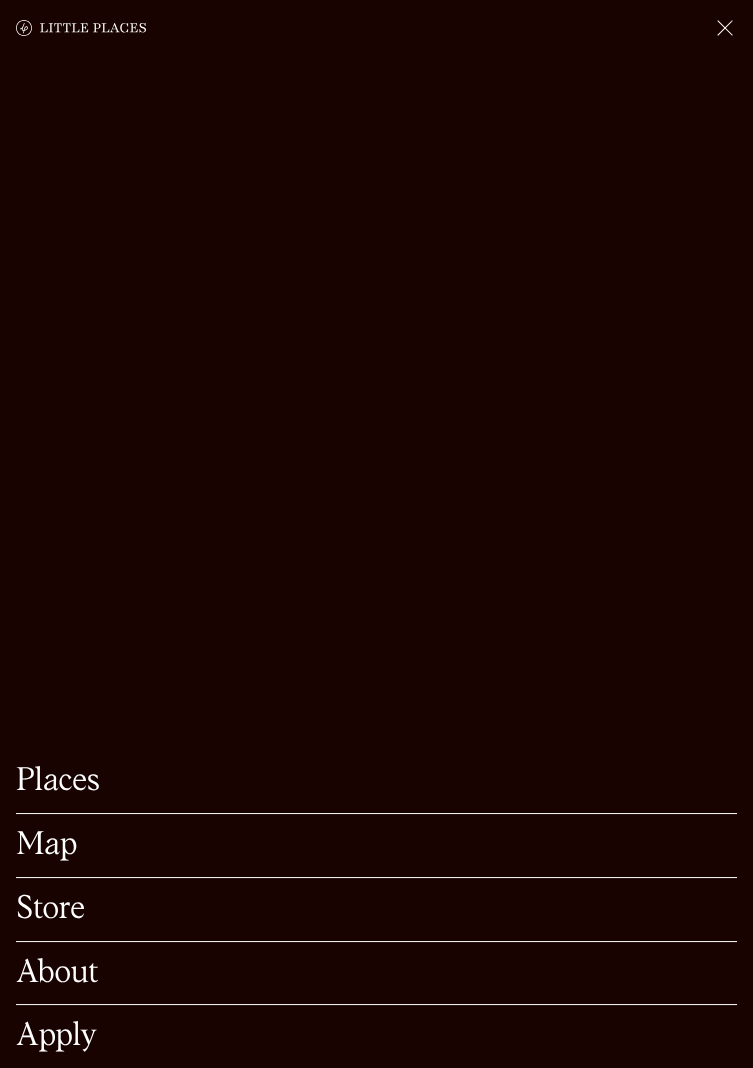 click at bounding box center [725, 28] 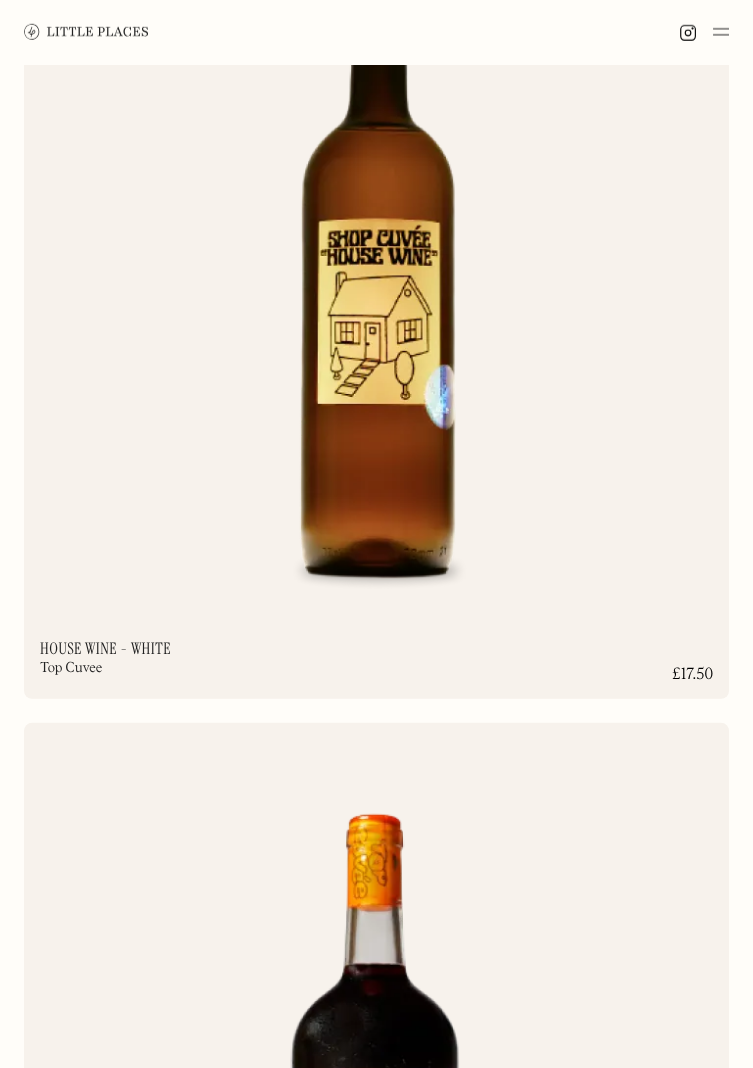 click at bounding box center (688, 33) 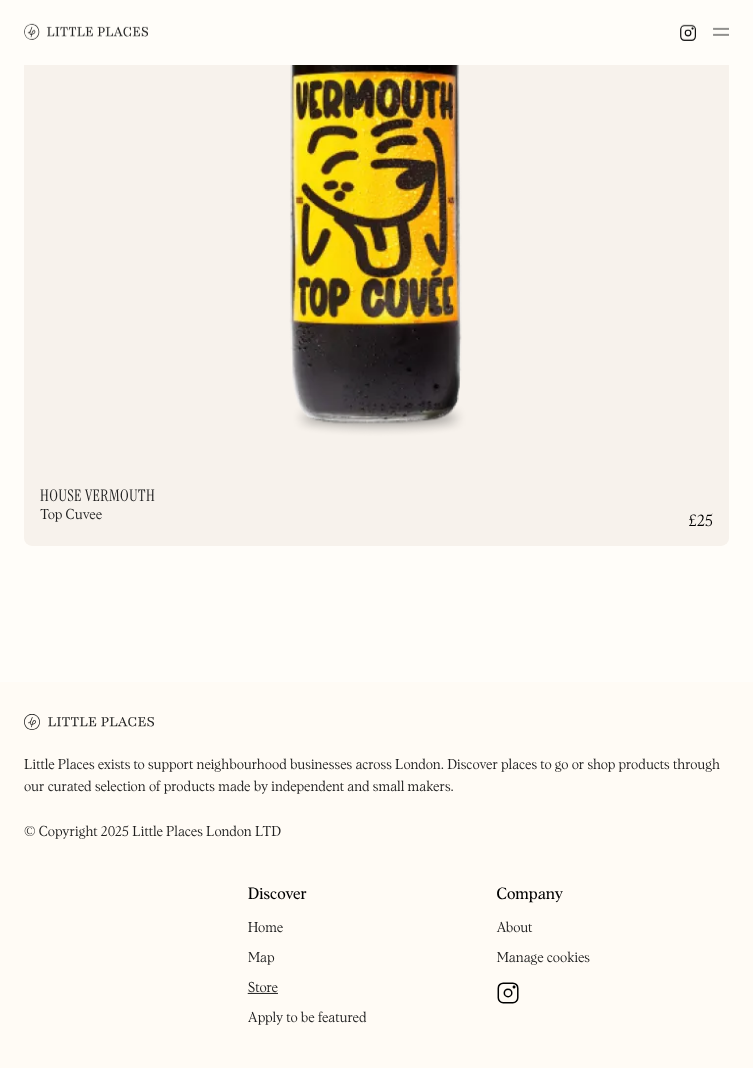 scroll, scrollTop: 62206, scrollLeft: 0, axis: vertical 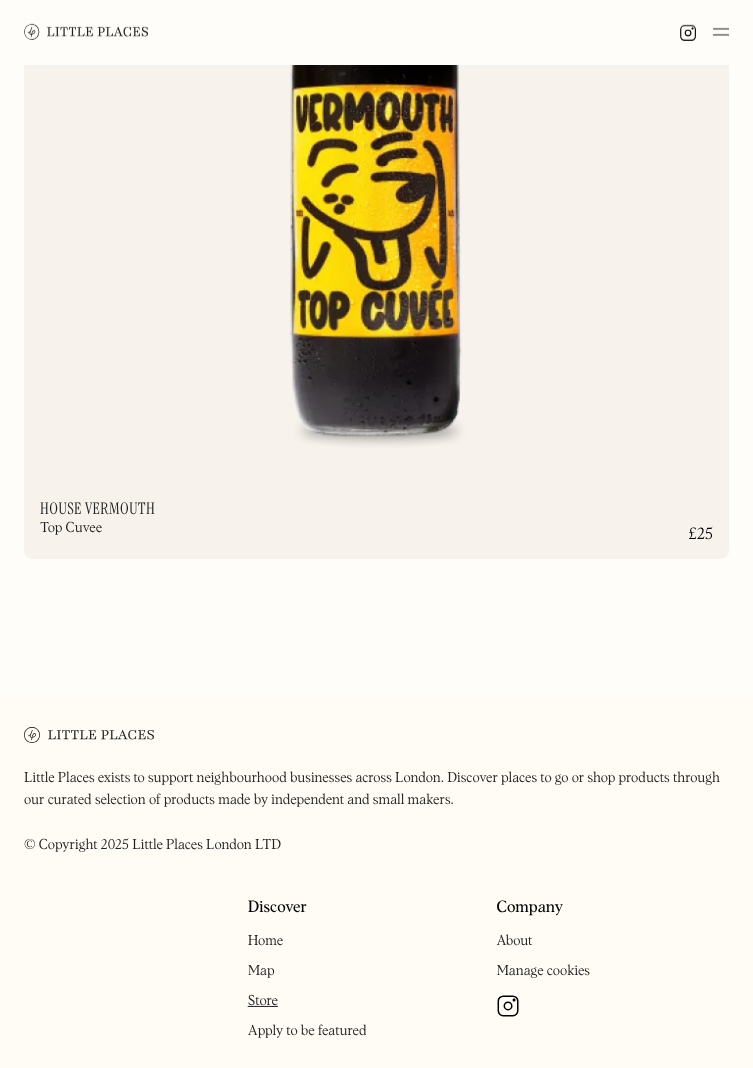 click on "Home" at bounding box center [265, 941] 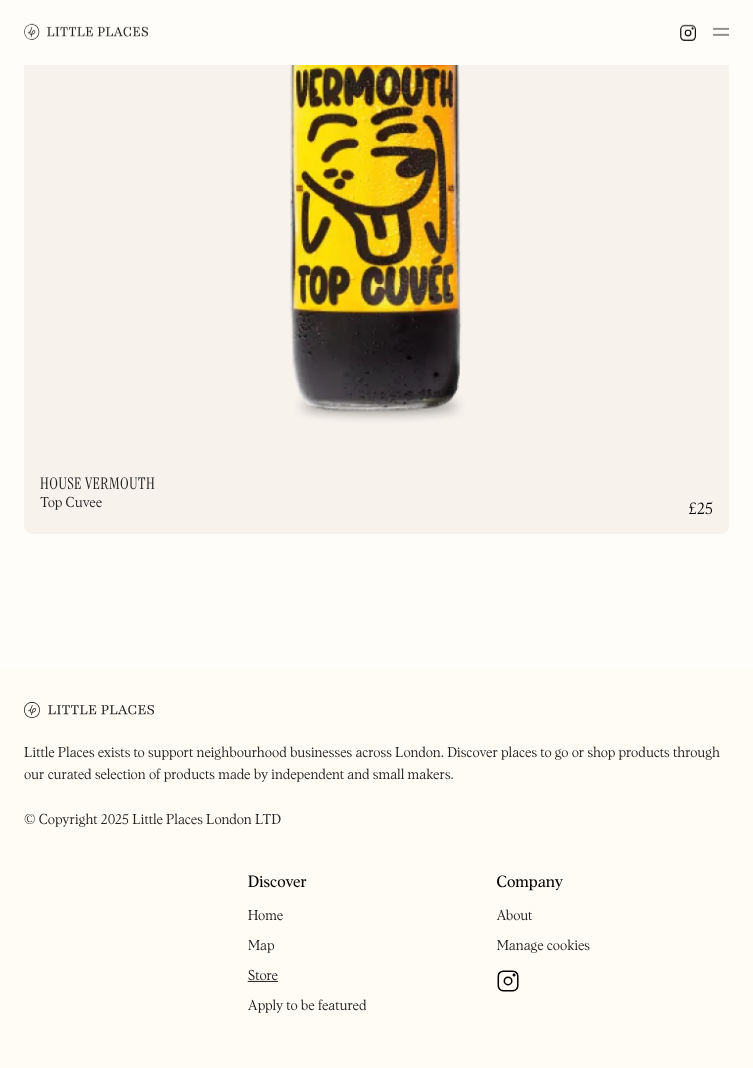scroll, scrollTop: 62266, scrollLeft: 0, axis: vertical 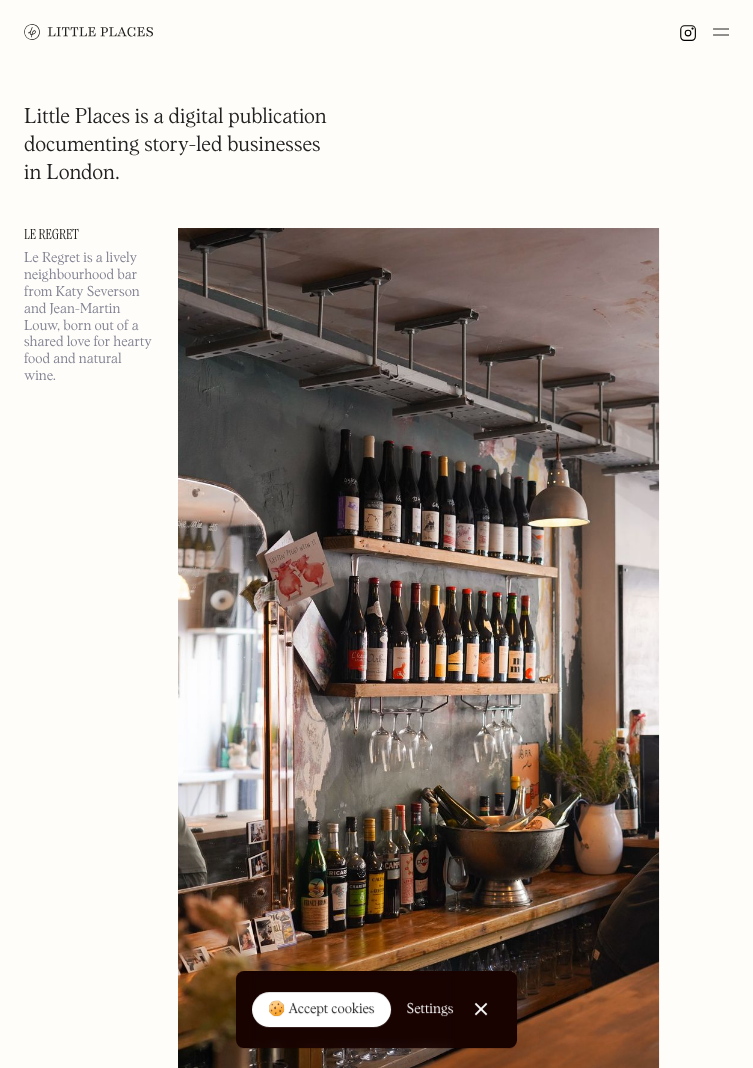 click at bounding box center [721, 32] 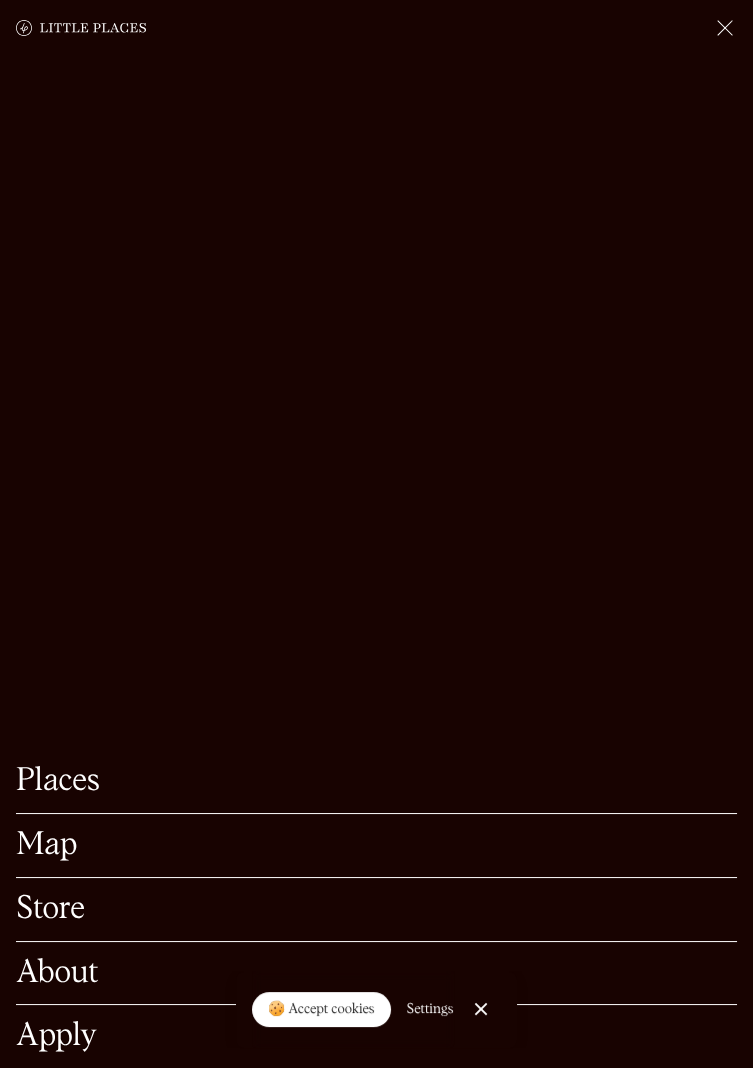 click on "Settings" at bounding box center (430, 1009) 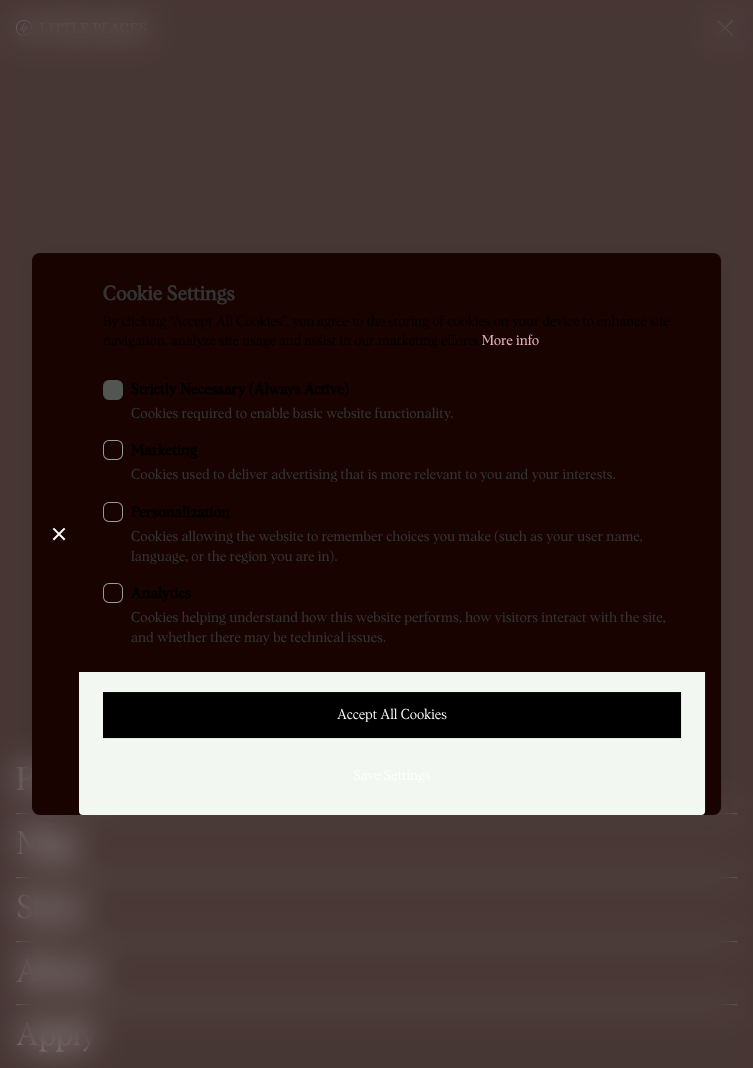 click at bounding box center (376, 534) 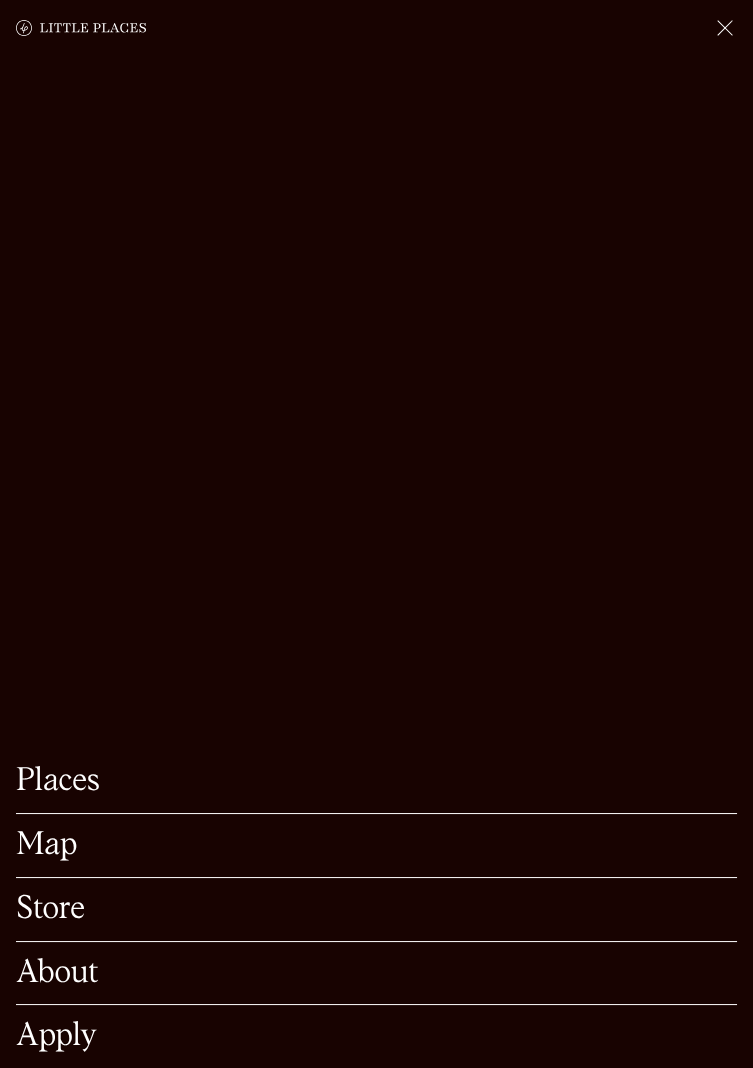 click on "Places" at bounding box center [376, 781] 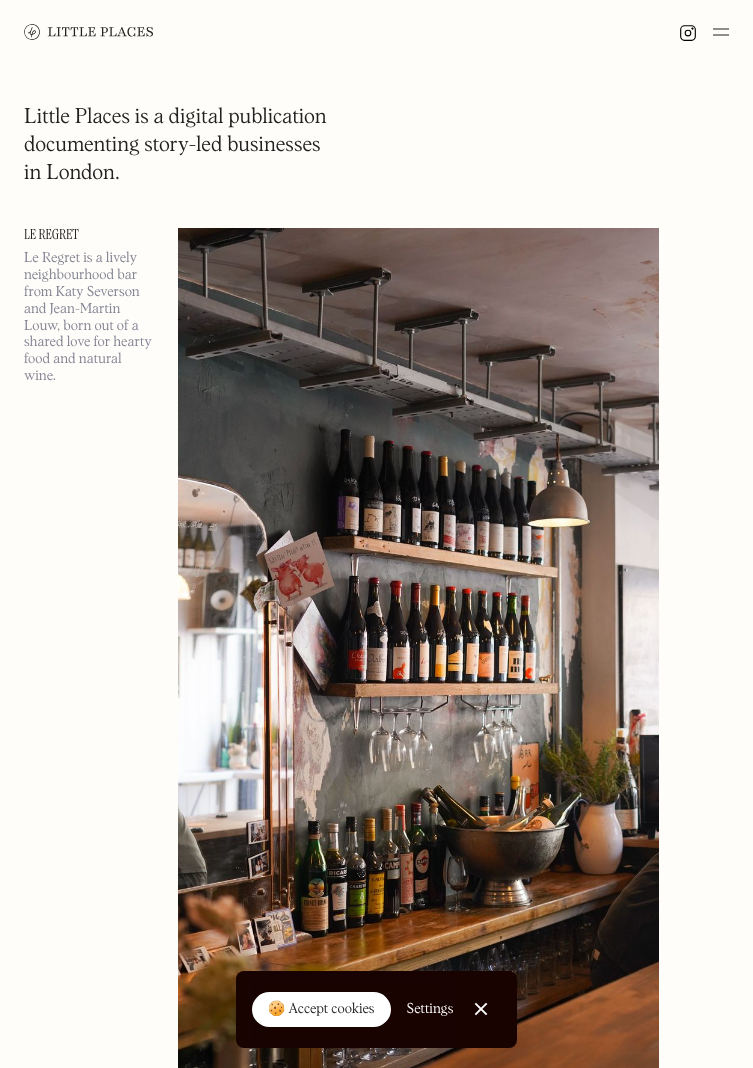 scroll, scrollTop: 0, scrollLeft: 0, axis: both 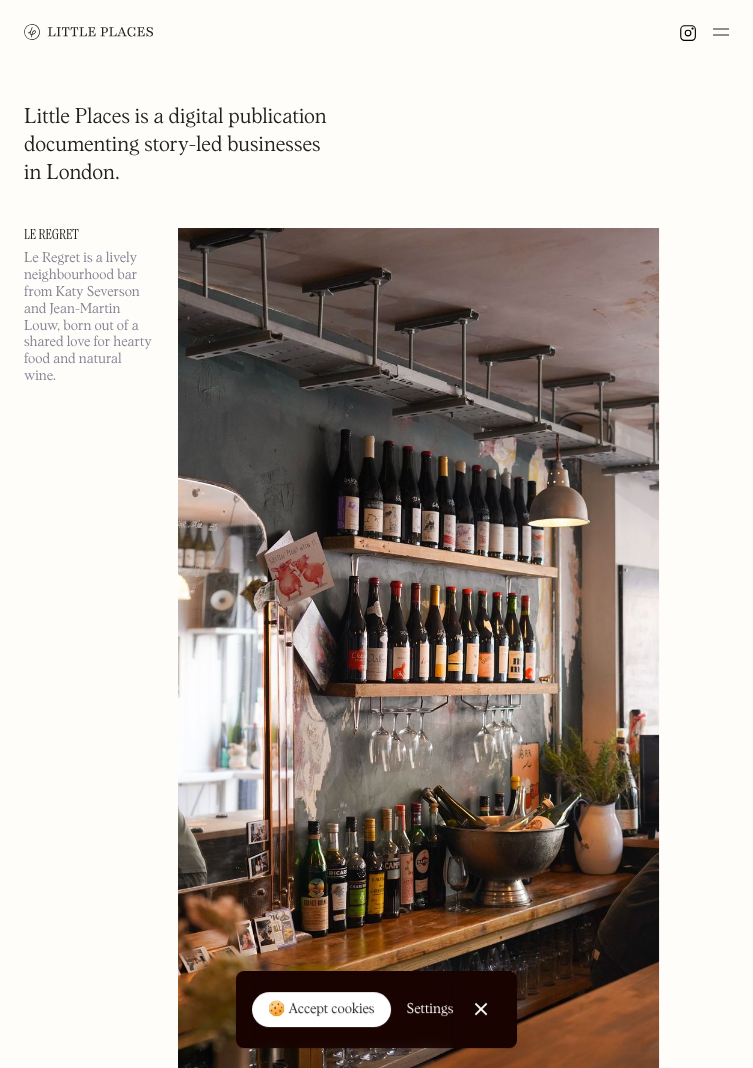 click at bounding box center [721, 32] 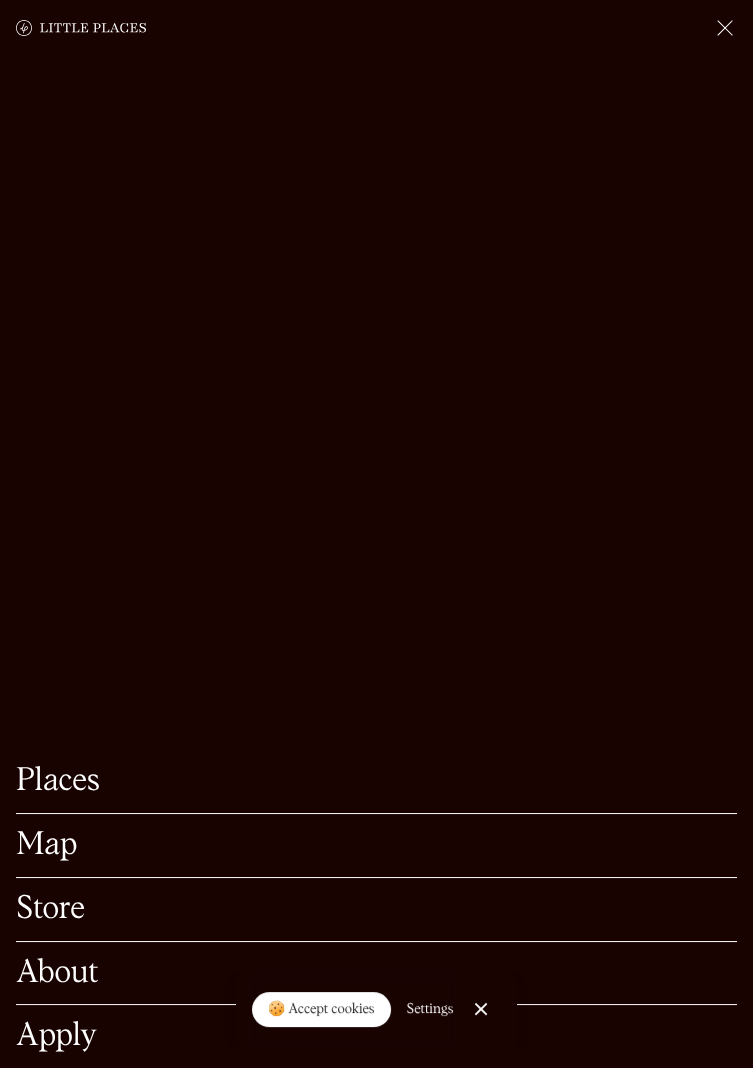 click on "🍪 Accept cookies Settings Close Cookie Popup" at bounding box center (376, 1009) 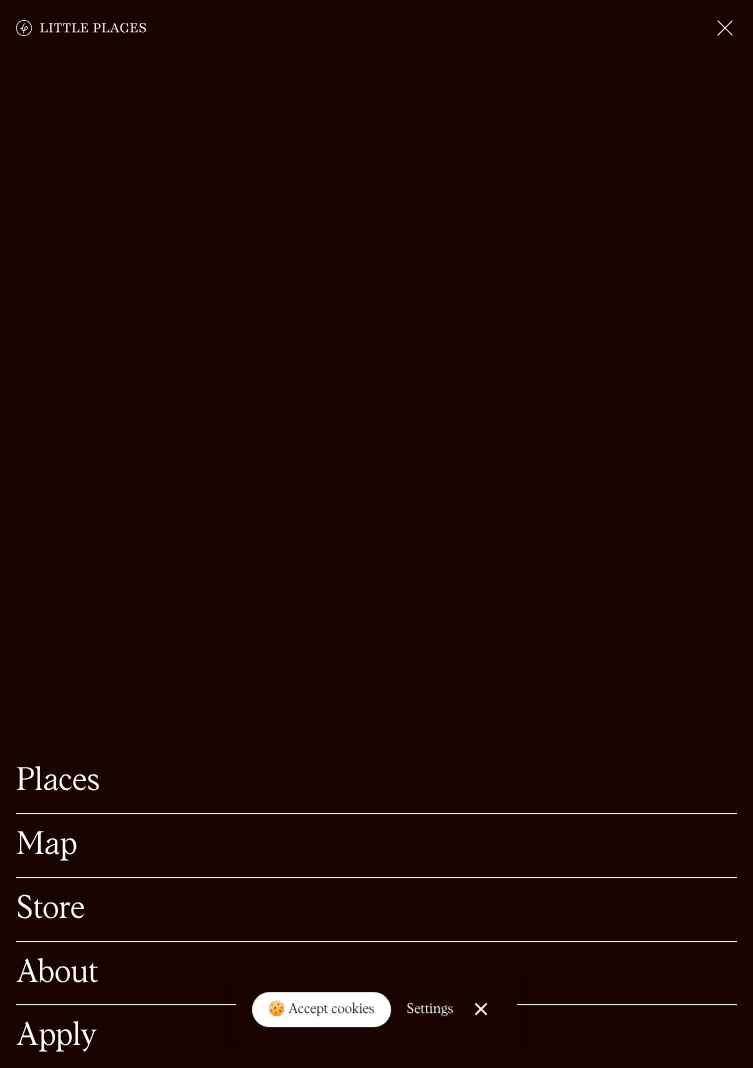 click on "Close Cookie Popup" at bounding box center [481, 1009] 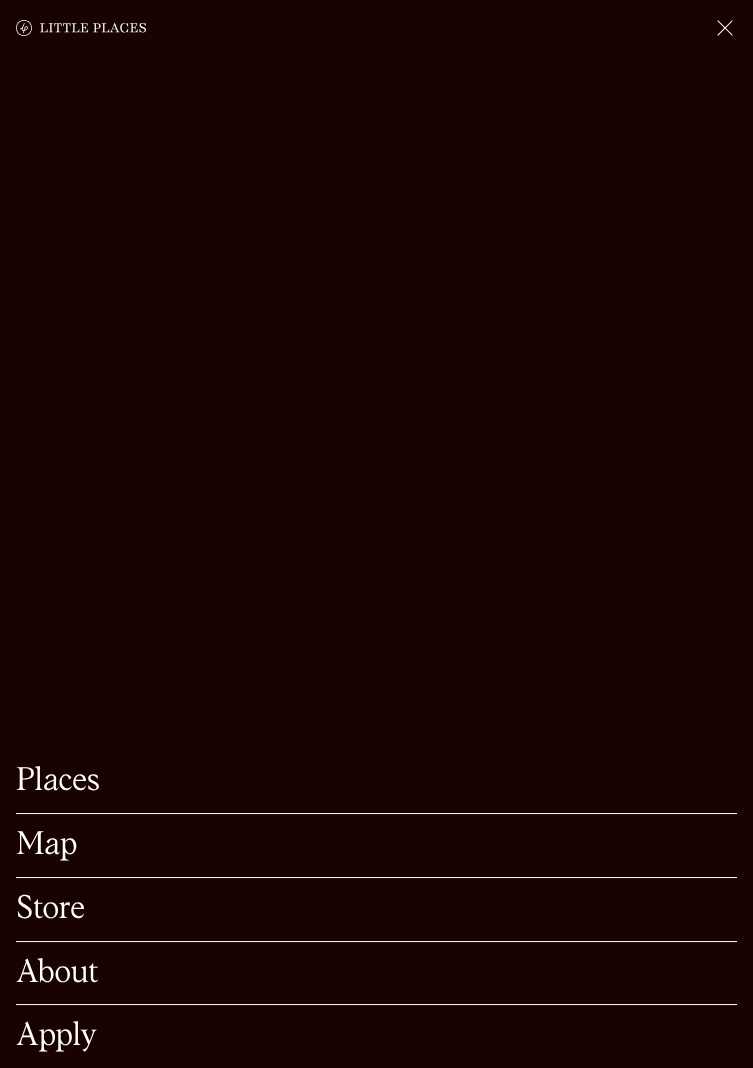 click on "Apply" at bounding box center [376, 1036] 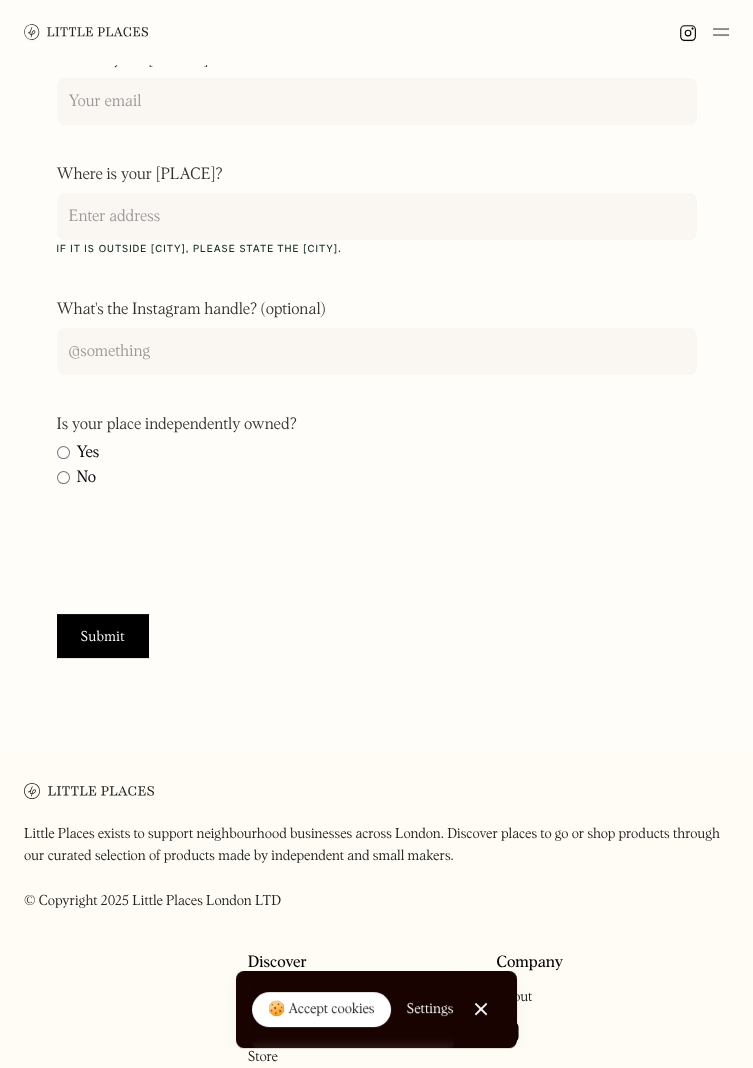 scroll, scrollTop: 628, scrollLeft: 0, axis: vertical 